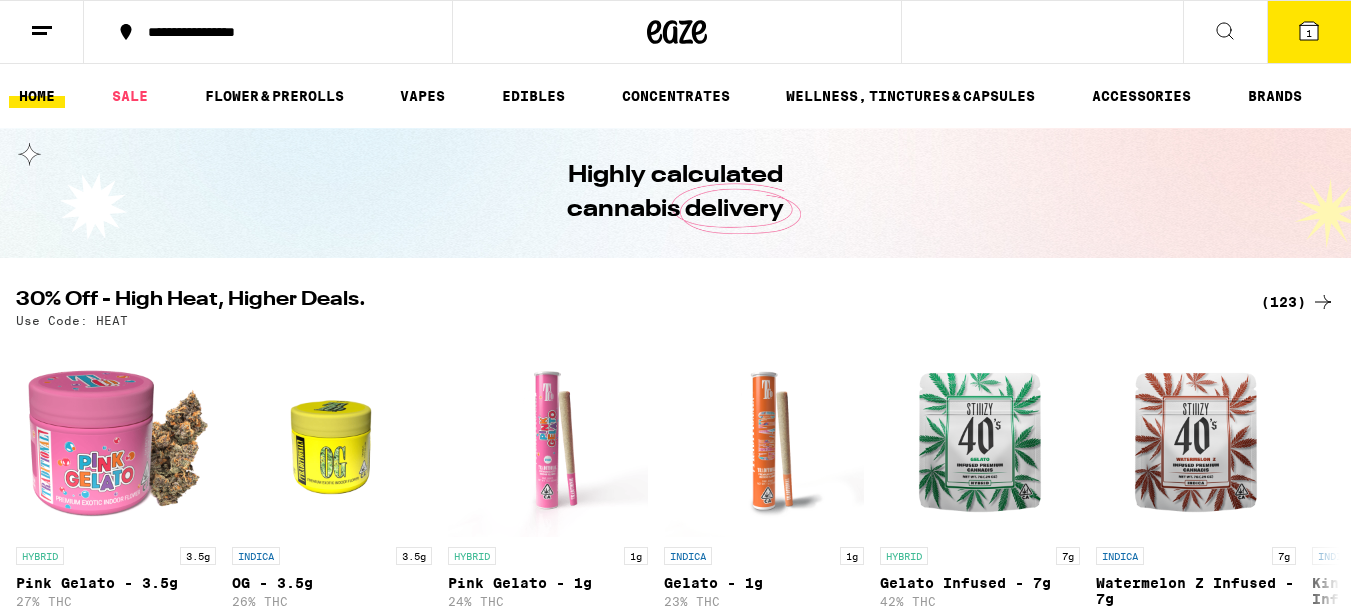 scroll, scrollTop: 0, scrollLeft: 0, axis: both 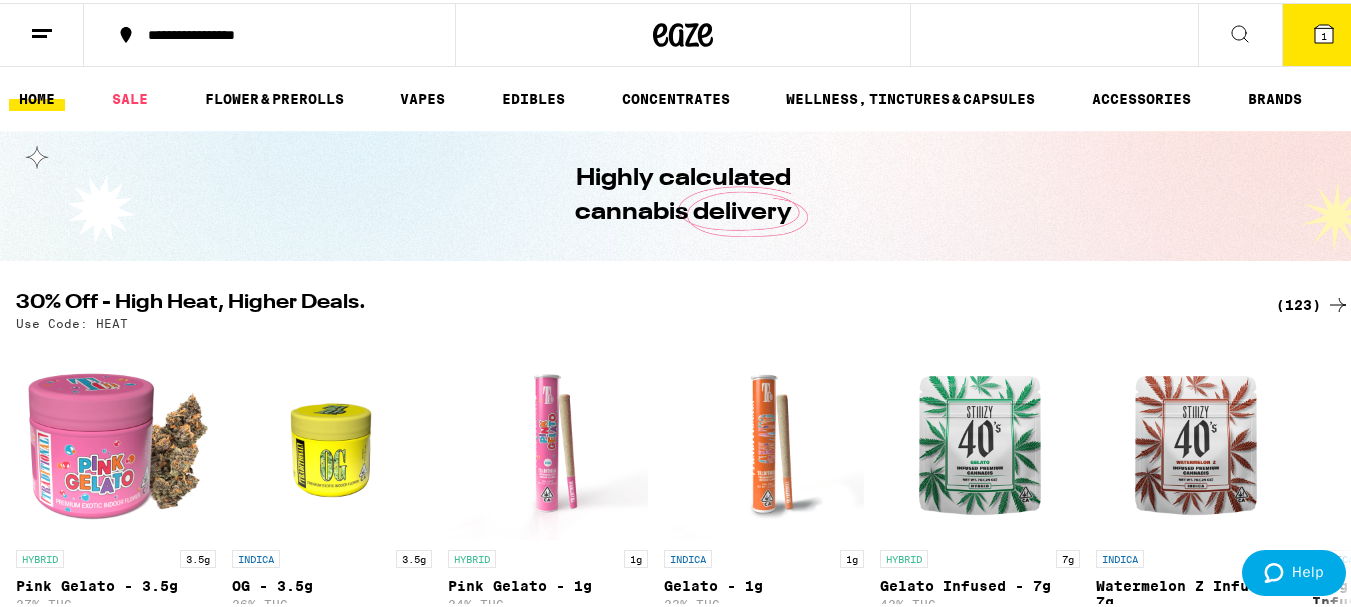 click on "1" at bounding box center (1324, 33) 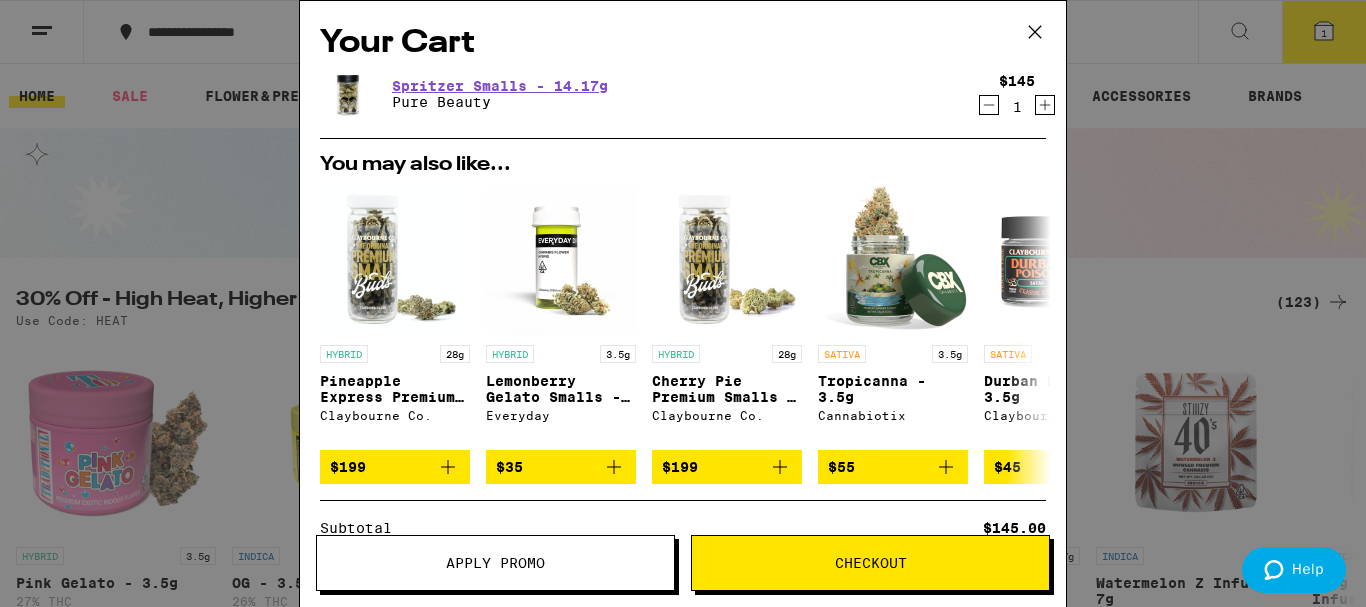 click 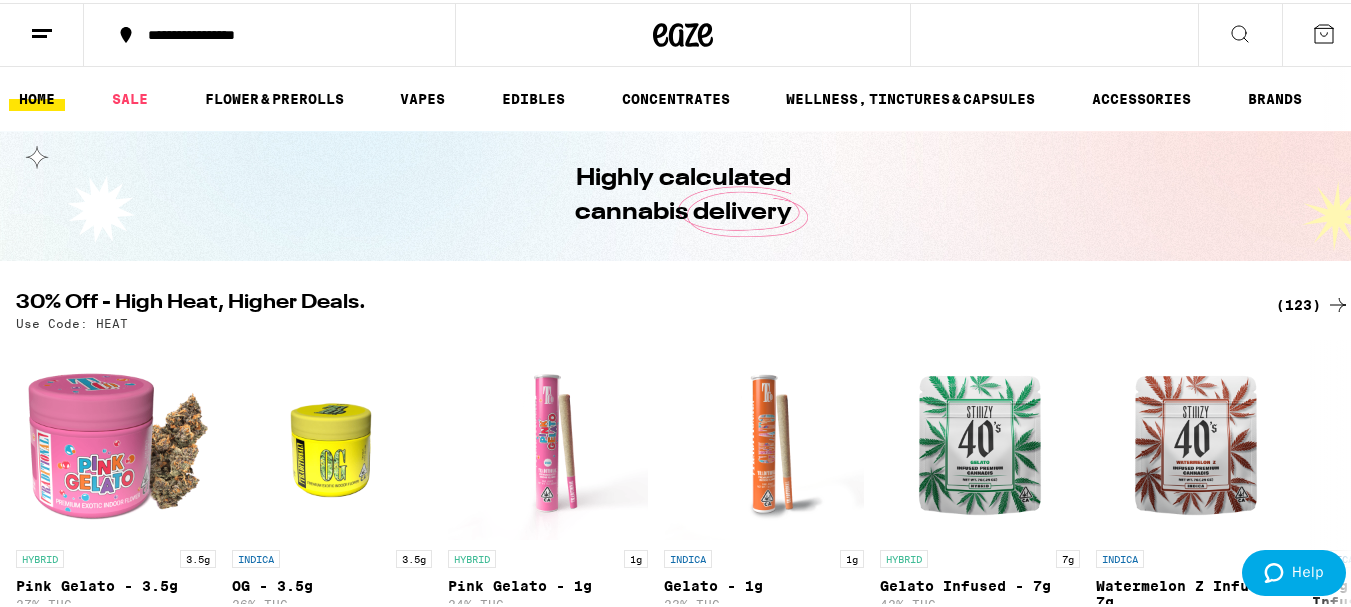 scroll, scrollTop: 0, scrollLeft: 0, axis: both 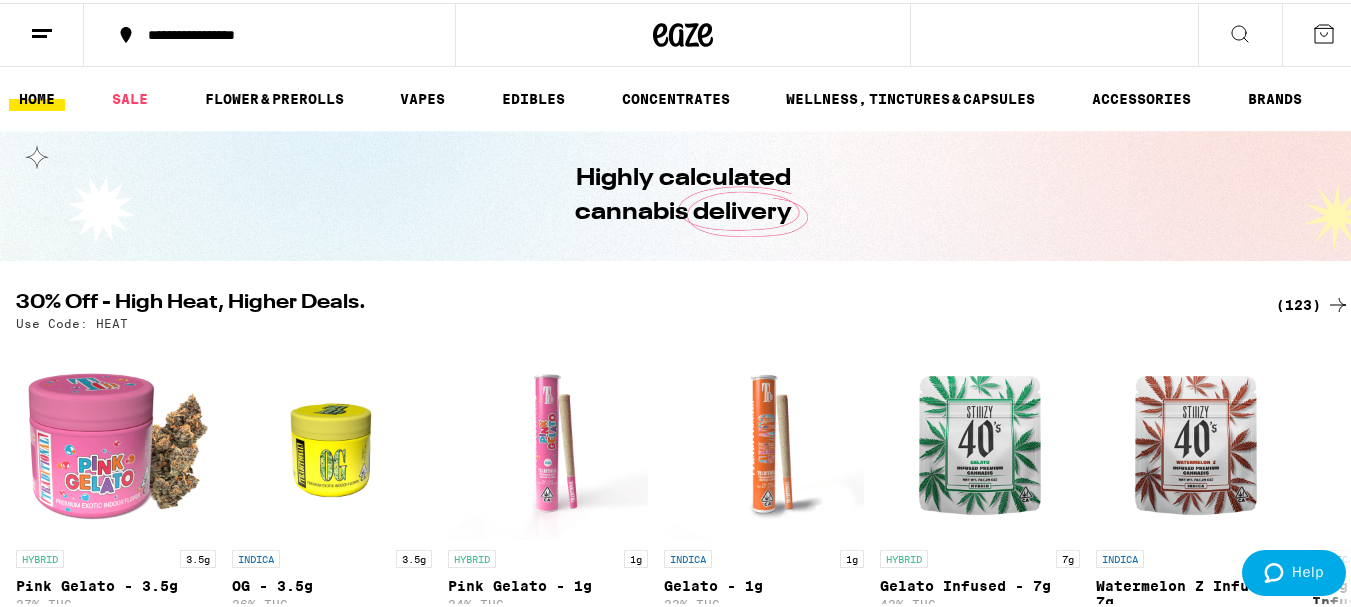 click on "(123)" at bounding box center [1313, 302] 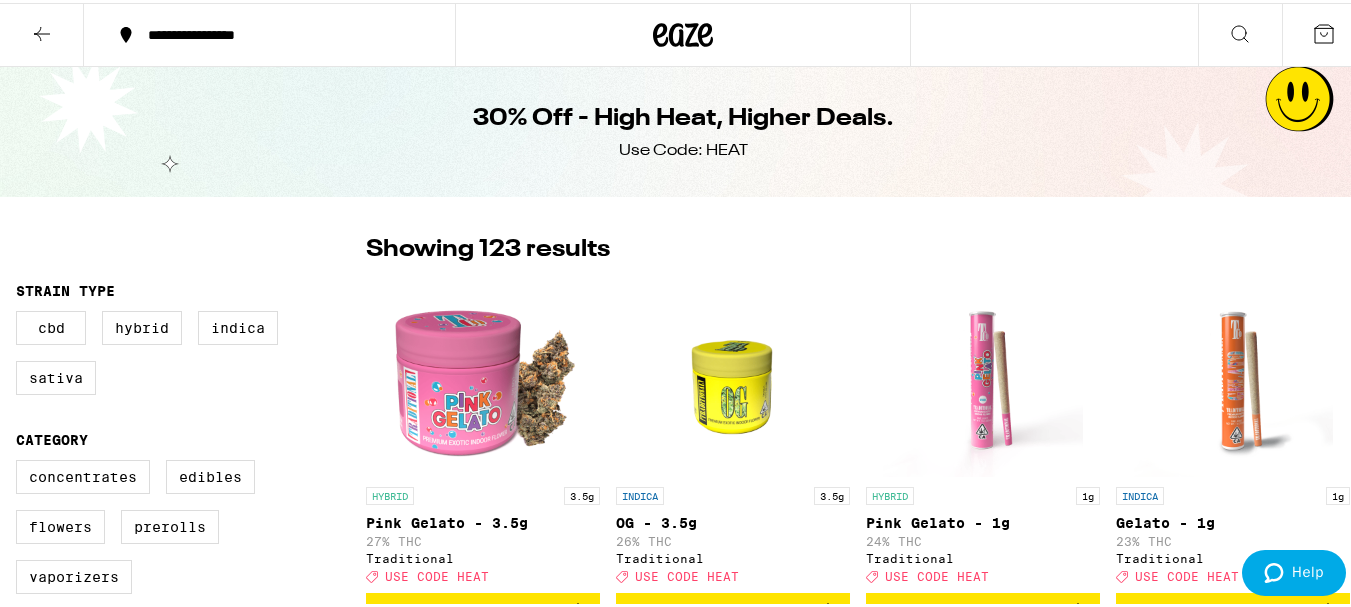 scroll, scrollTop: 200, scrollLeft: 0, axis: vertical 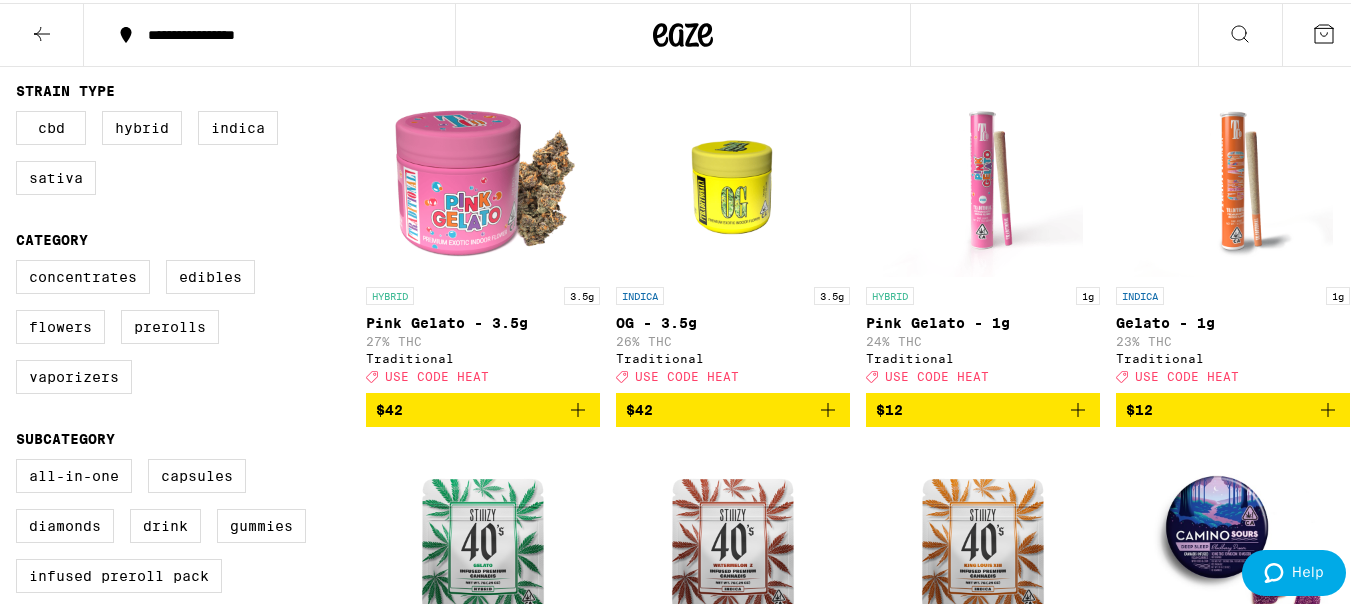 drag, startPoint x: 57, startPoint y: 333, endPoint x: 143, endPoint y: 164, distance: 189.6233 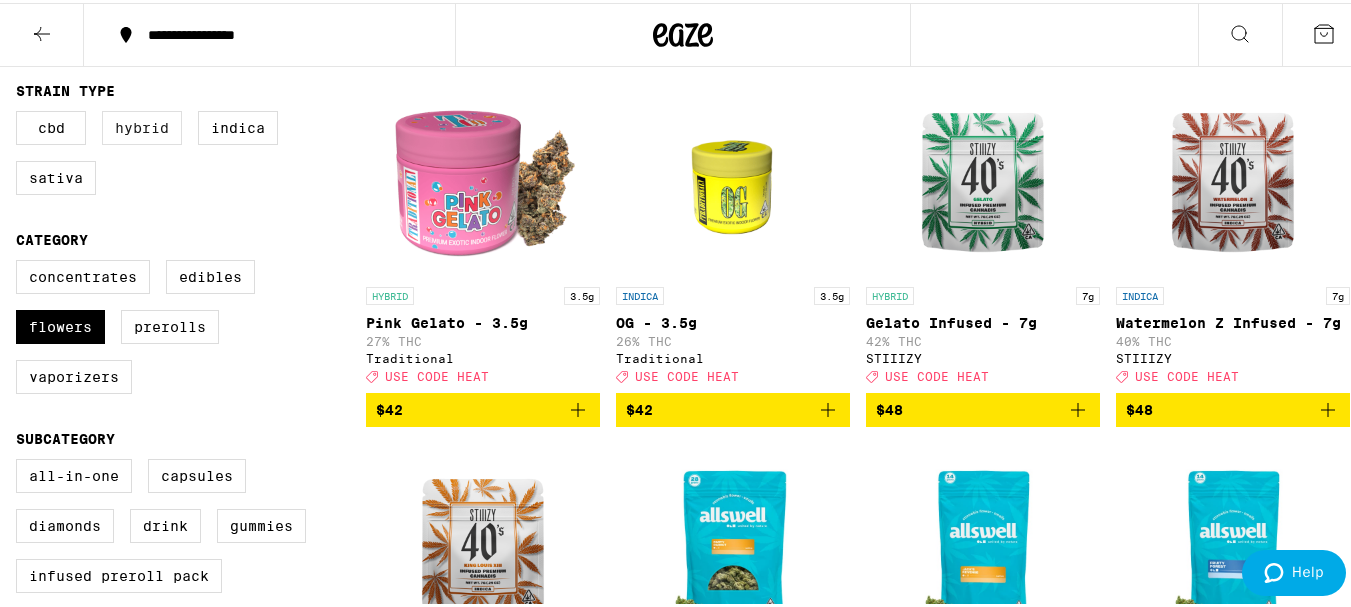 click on "Hybrid" at bounding box center (142, 125) 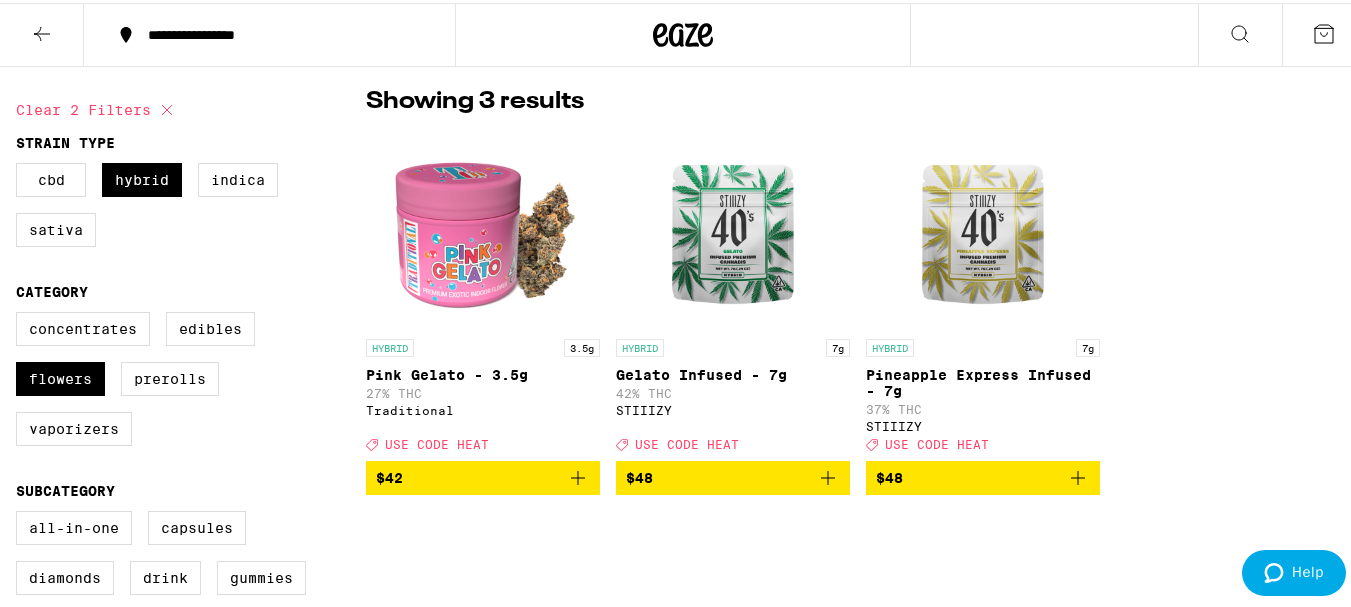 scroll, scrollTop: 200, scrollLeft: 0, axis: vertical 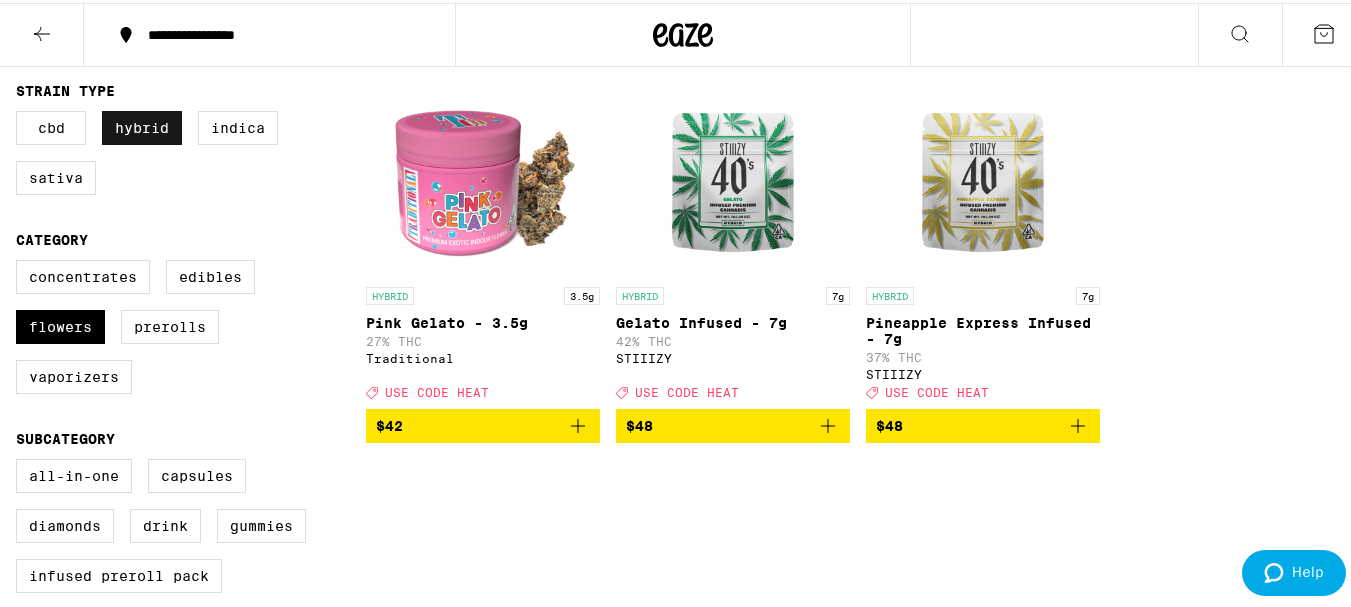 click on "Hybrid" at bounding box center [142, 125] 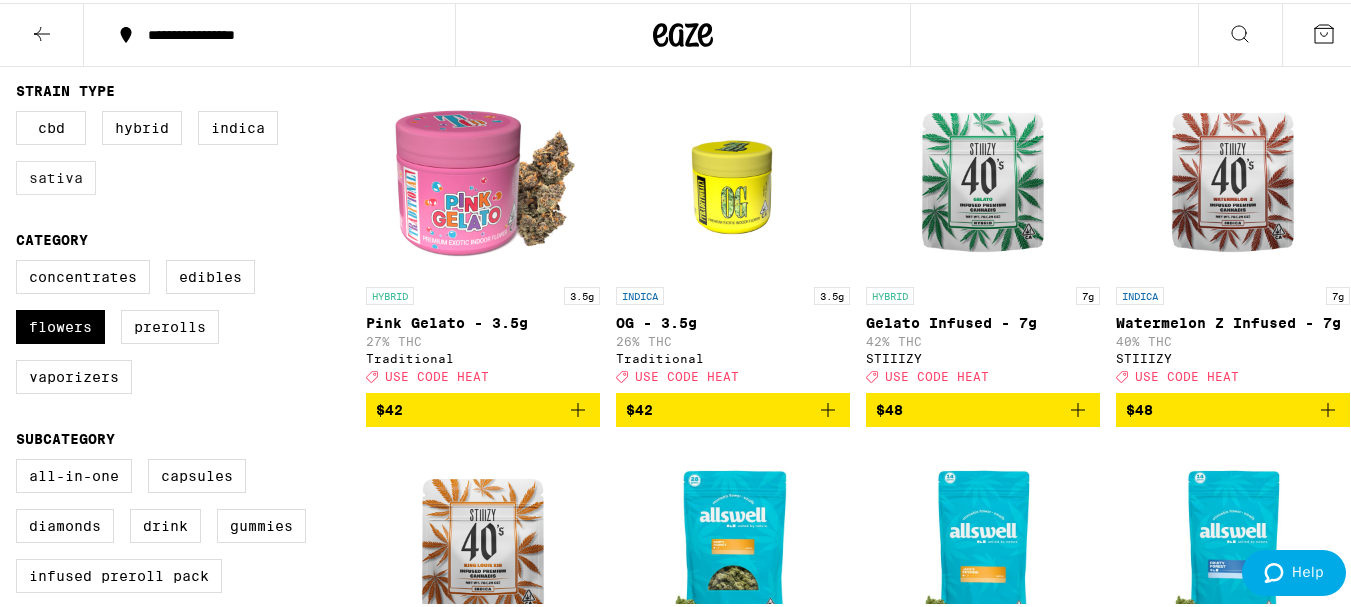 click on "Sativa" at bounding box center [56, 175] 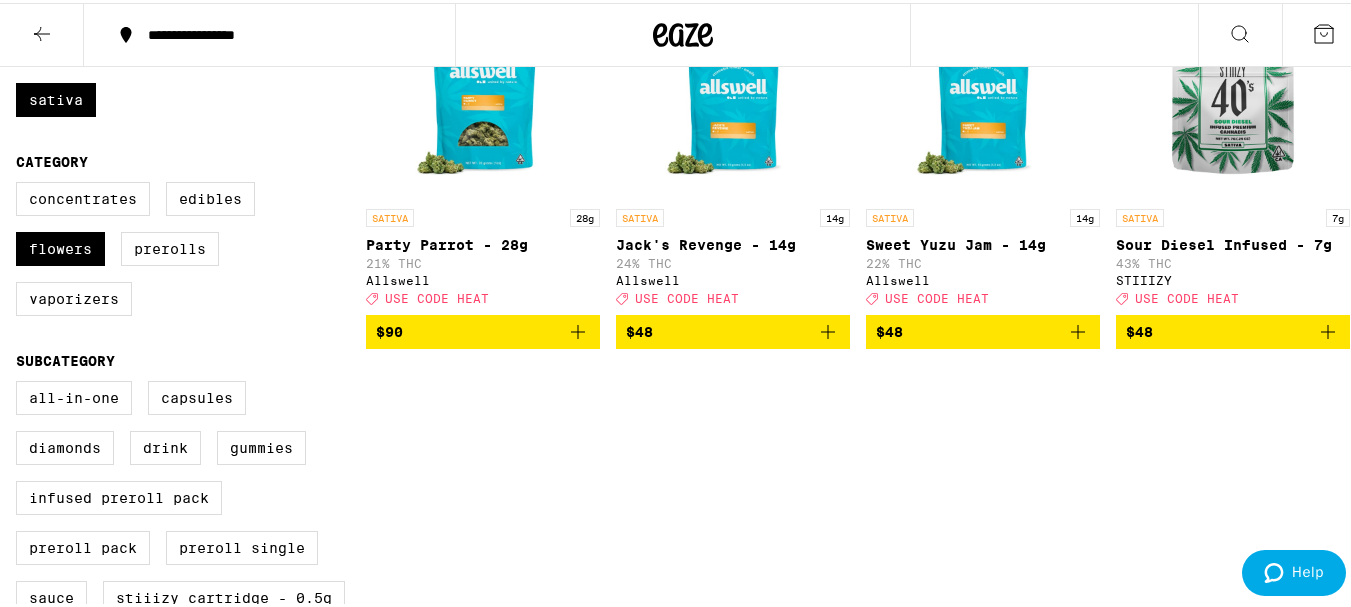 scroll, scrollTop: 300, scrollLeft: 0, axis: vertical 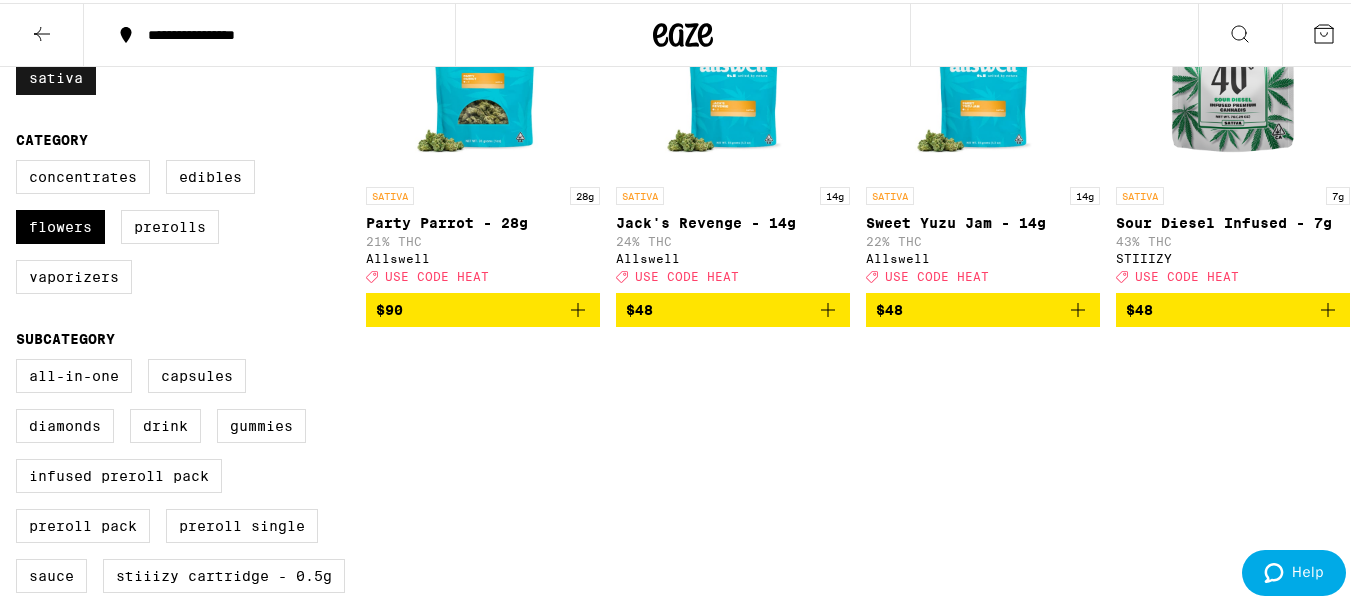 click on "Sativa" at bounding box center (56, 75) 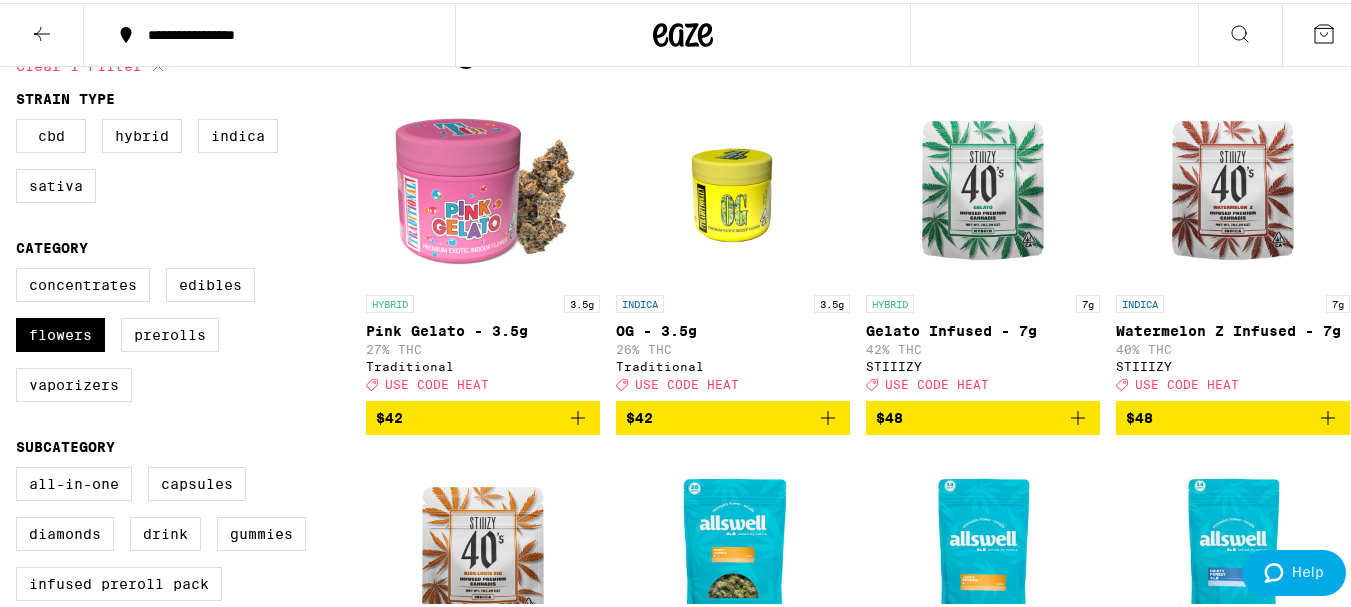 scroll, scrollTop: 200, scrollLeft: 0, axis: vertical 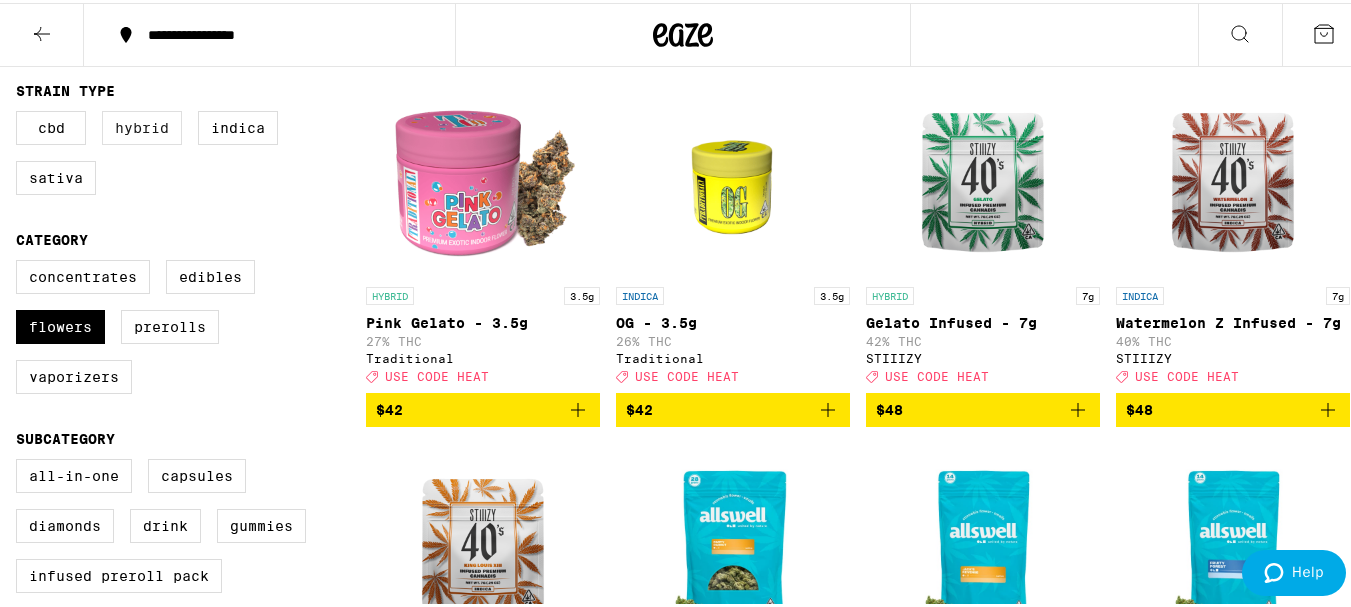 click on "Hybrid" at bounding box center (142, 125) 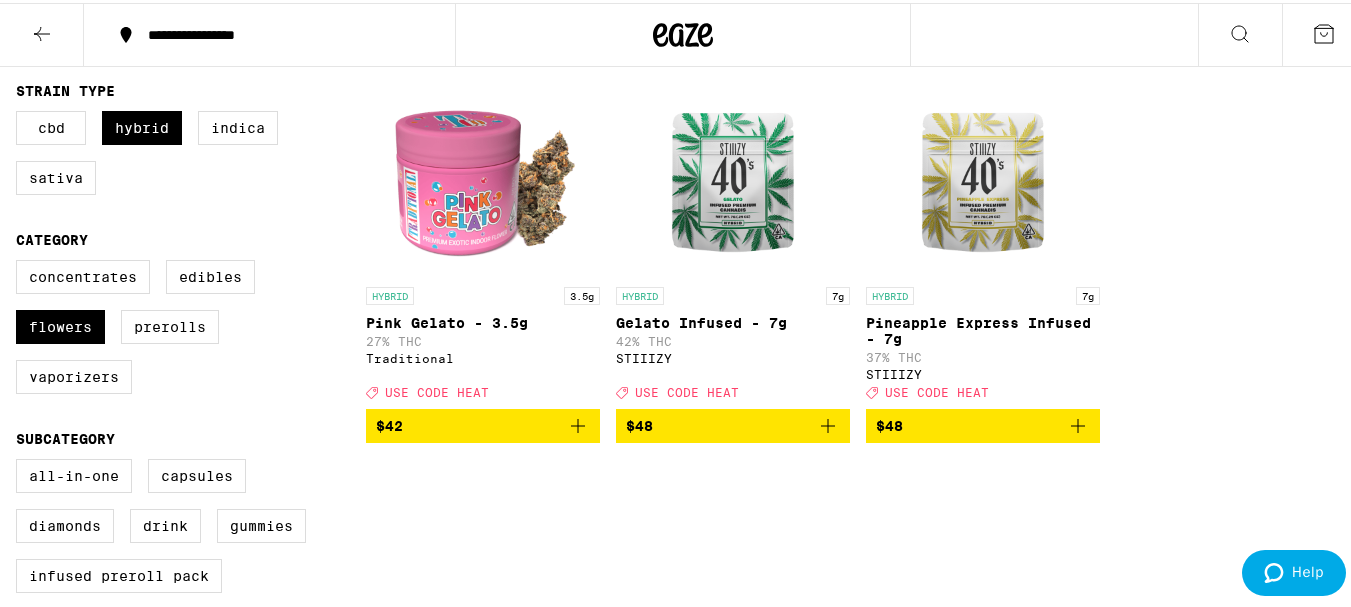 click 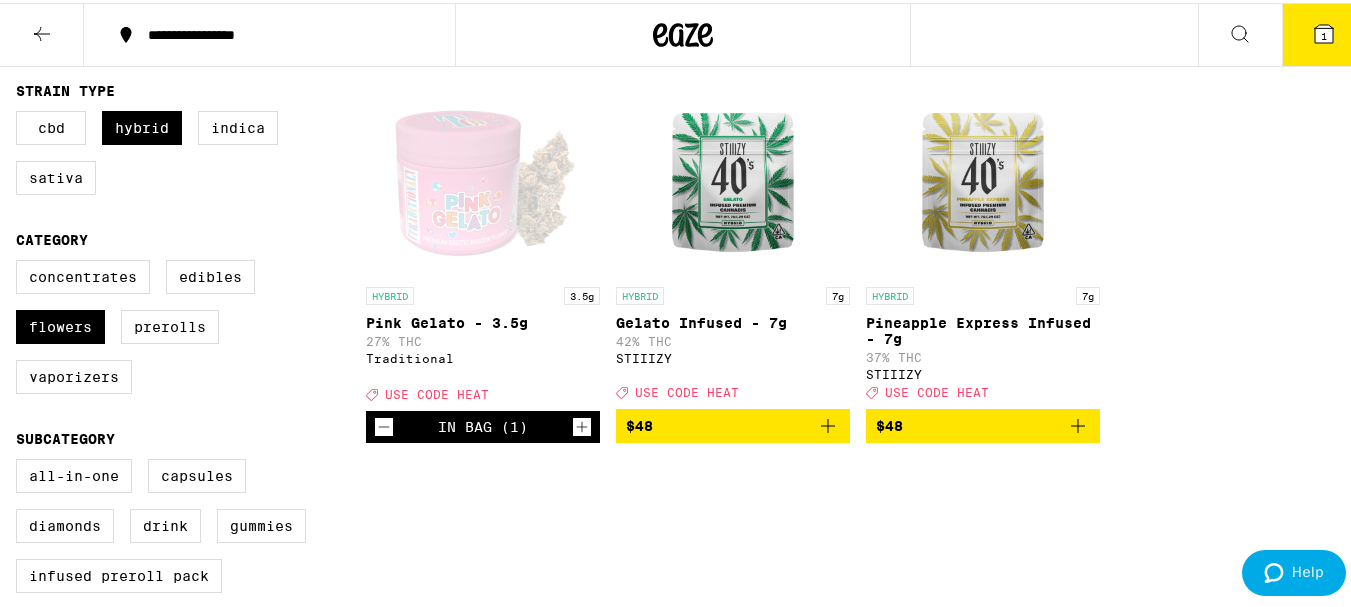 scroll, scrollTop: 264, scrollLeft: 0, axis: vertical 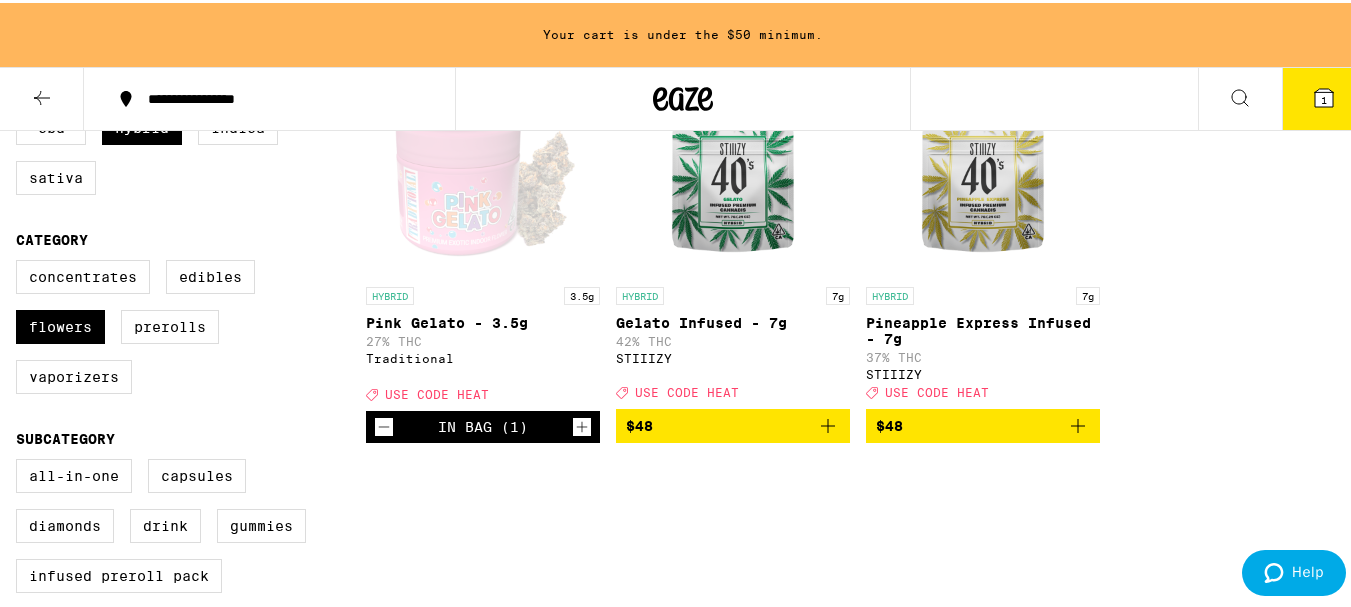 click 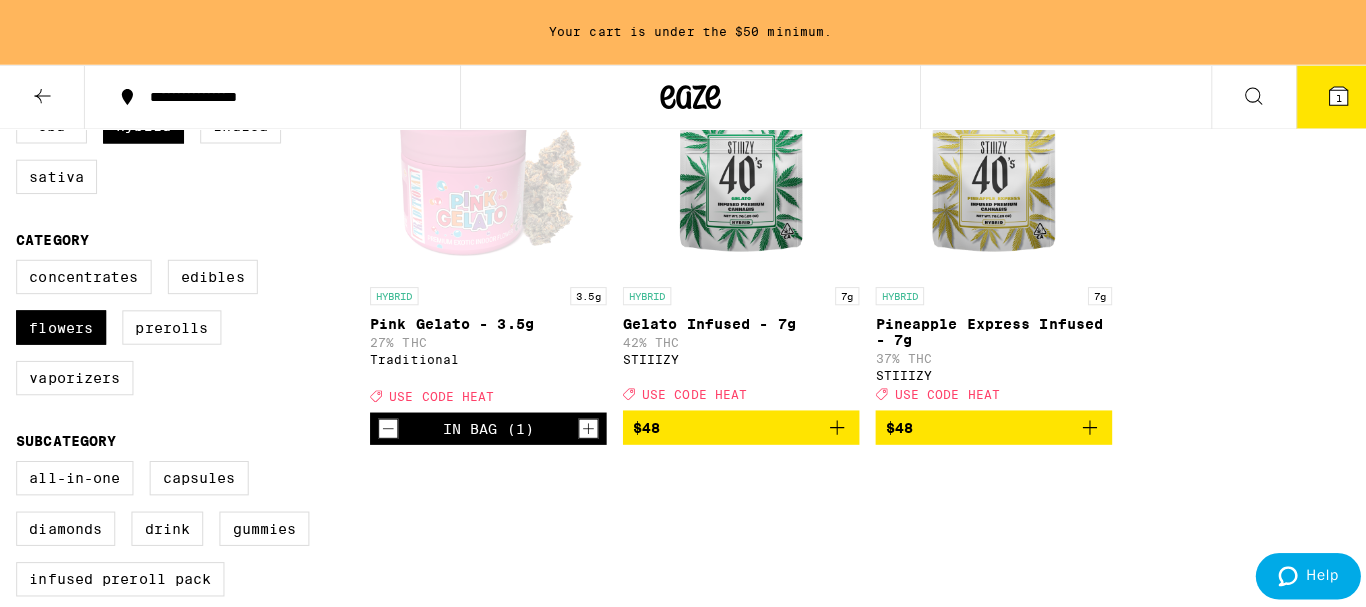 scroll, scrollTop: 200, scrollLeft: 0, axis: vertical 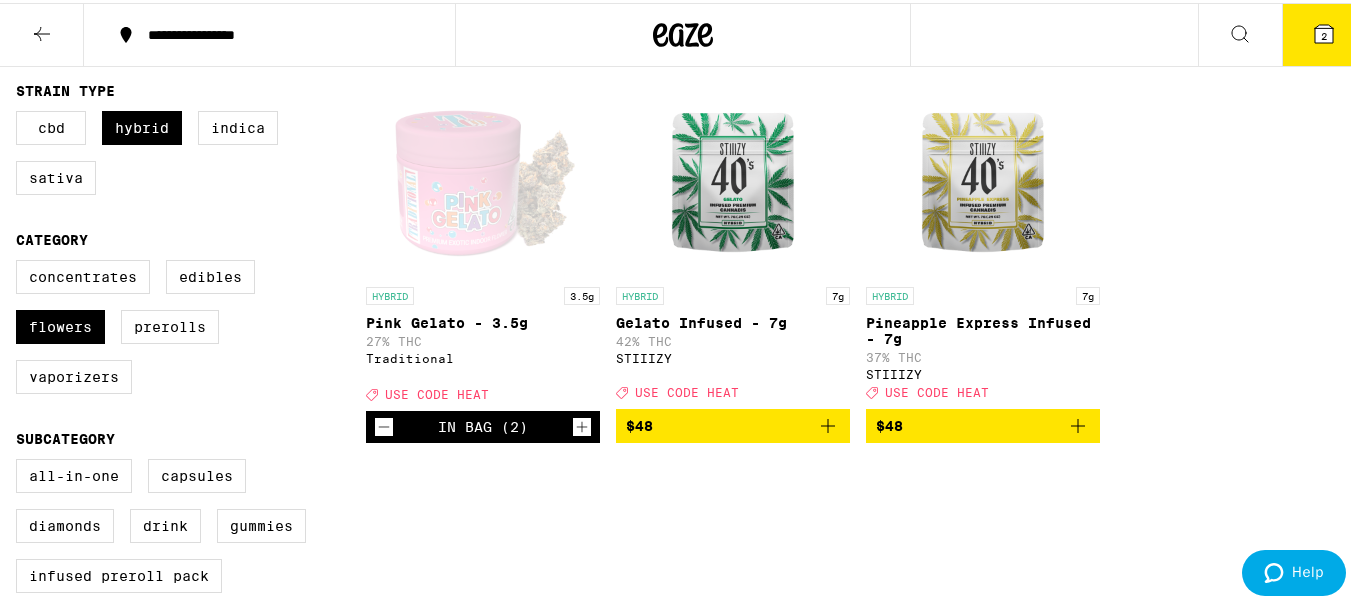 click on "2" at bounding box center (1324, 33) 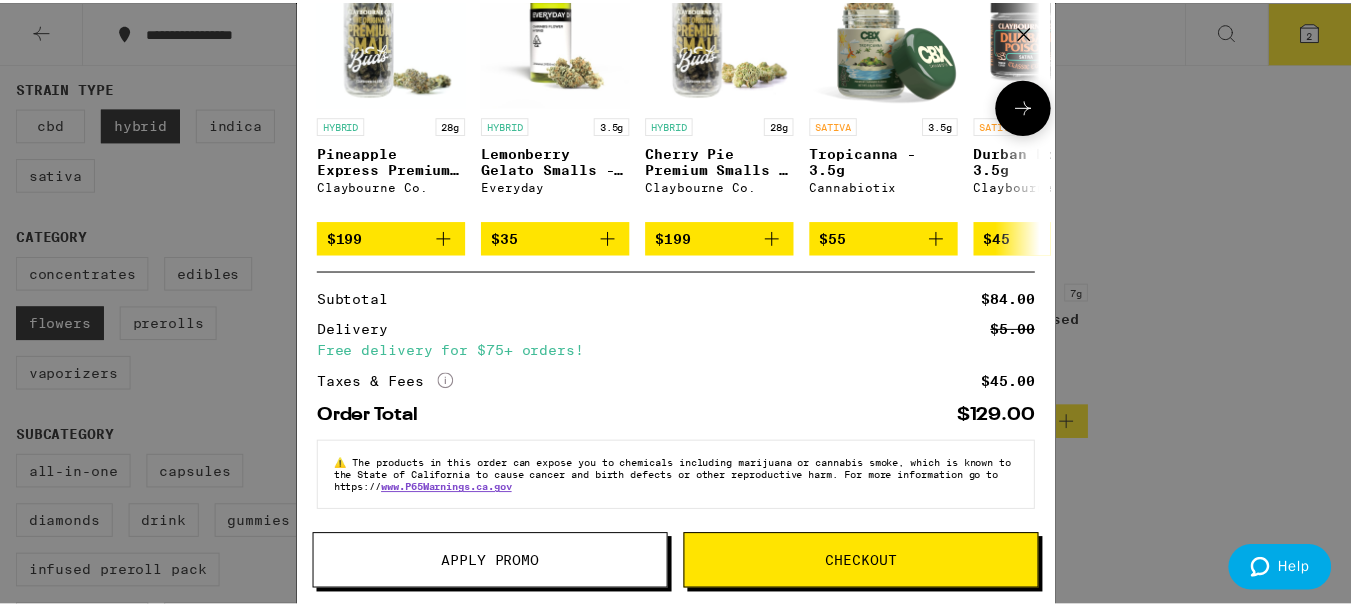 scroll, scrollTop: 244, scrollLeft: 0, axis: vertical 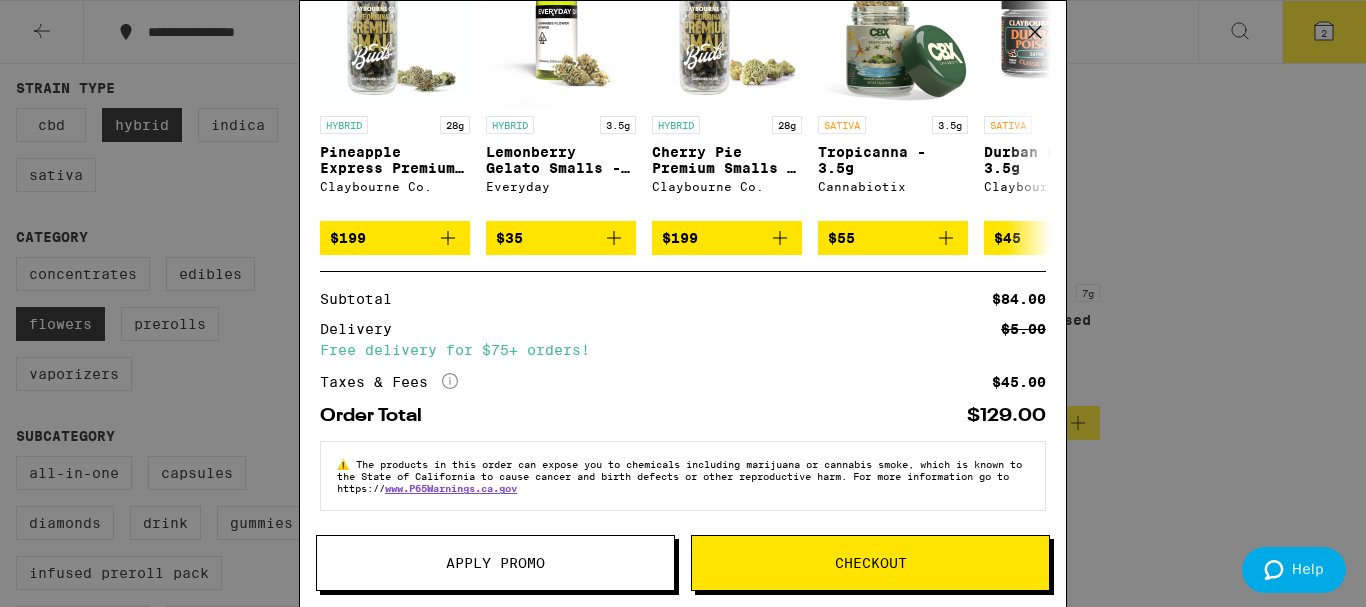 click on "Apply Promo" at bounding box center [495, 563] 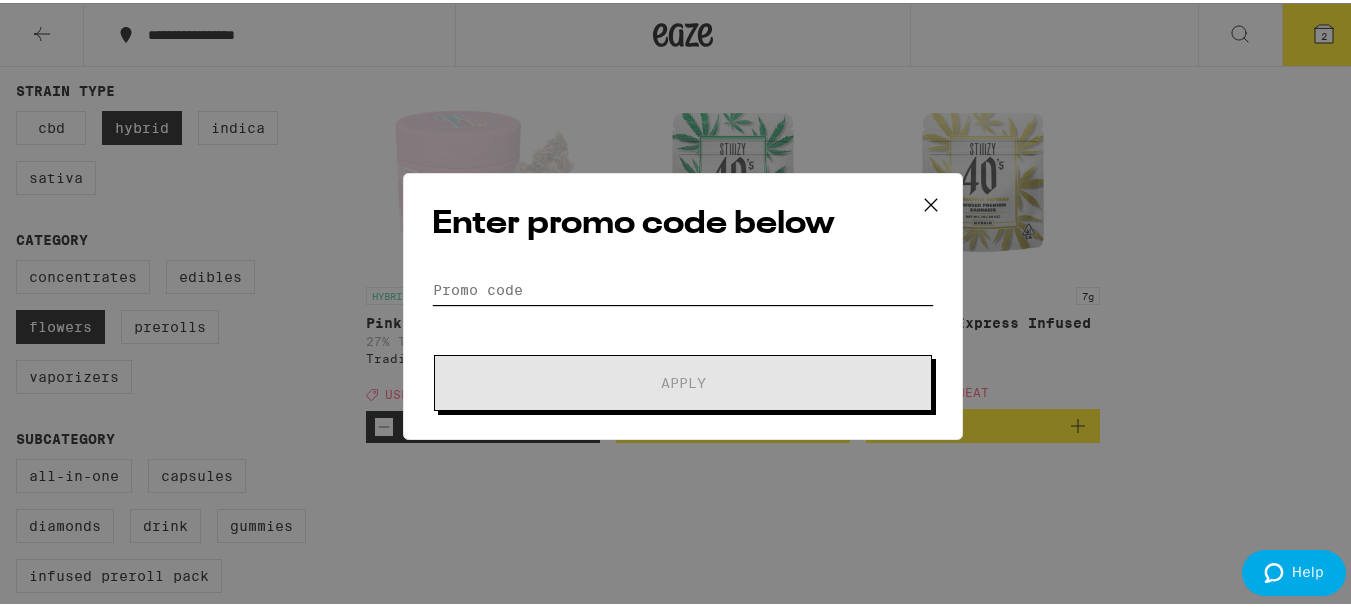 click on "Promo Code" at bounding box center (683, 287) 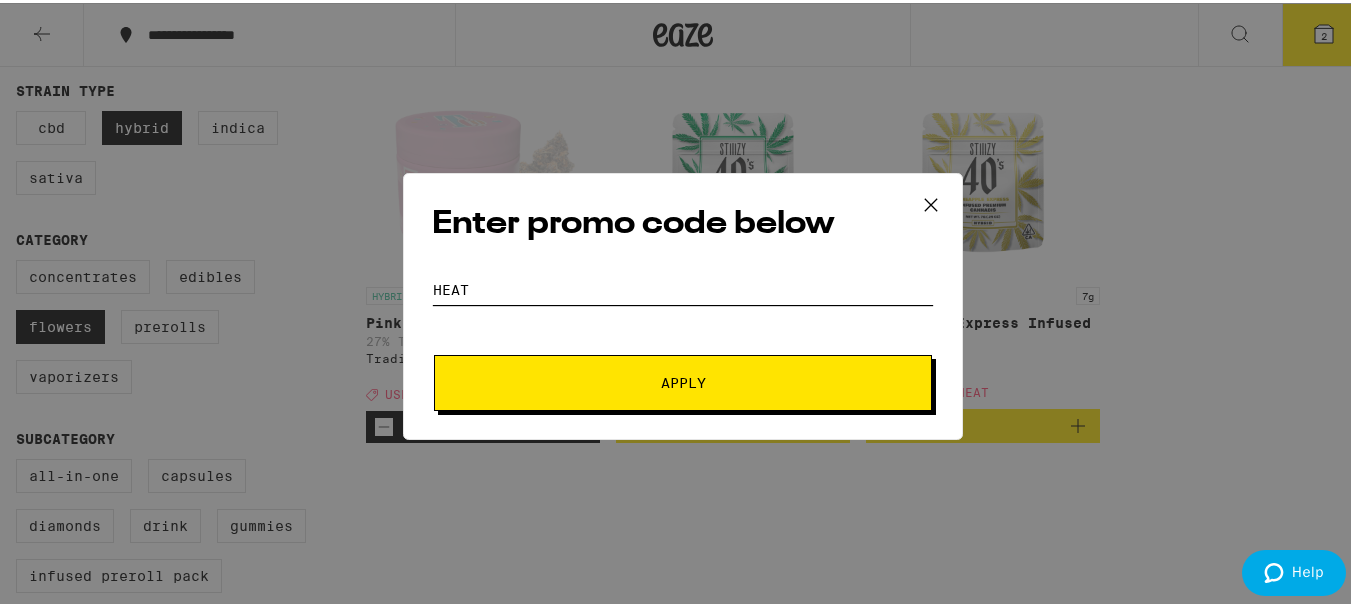 type on "HEAT" 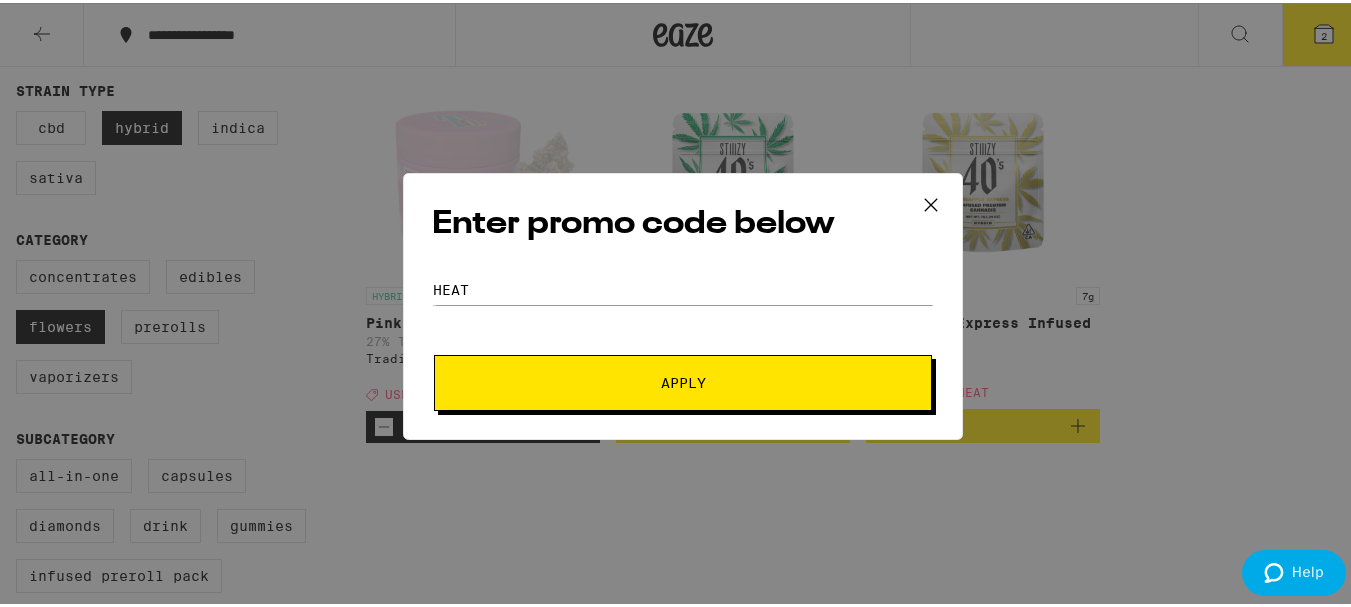 type 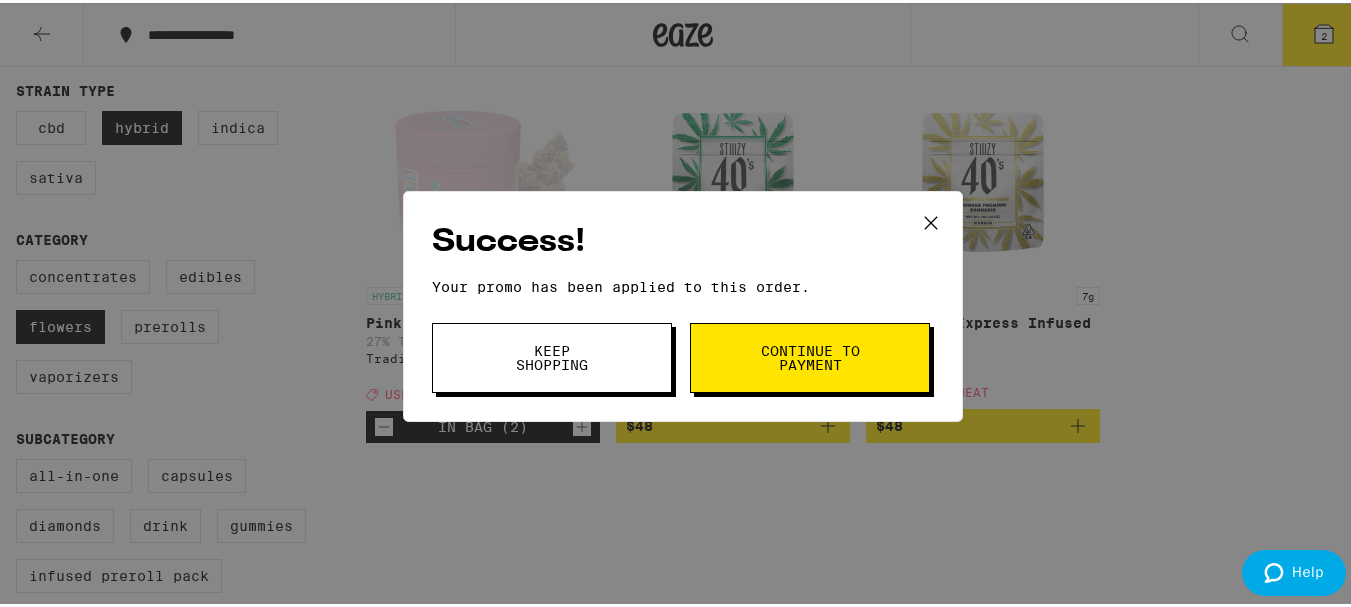 click on "Continue to payment" at bounding box center (810, 355) 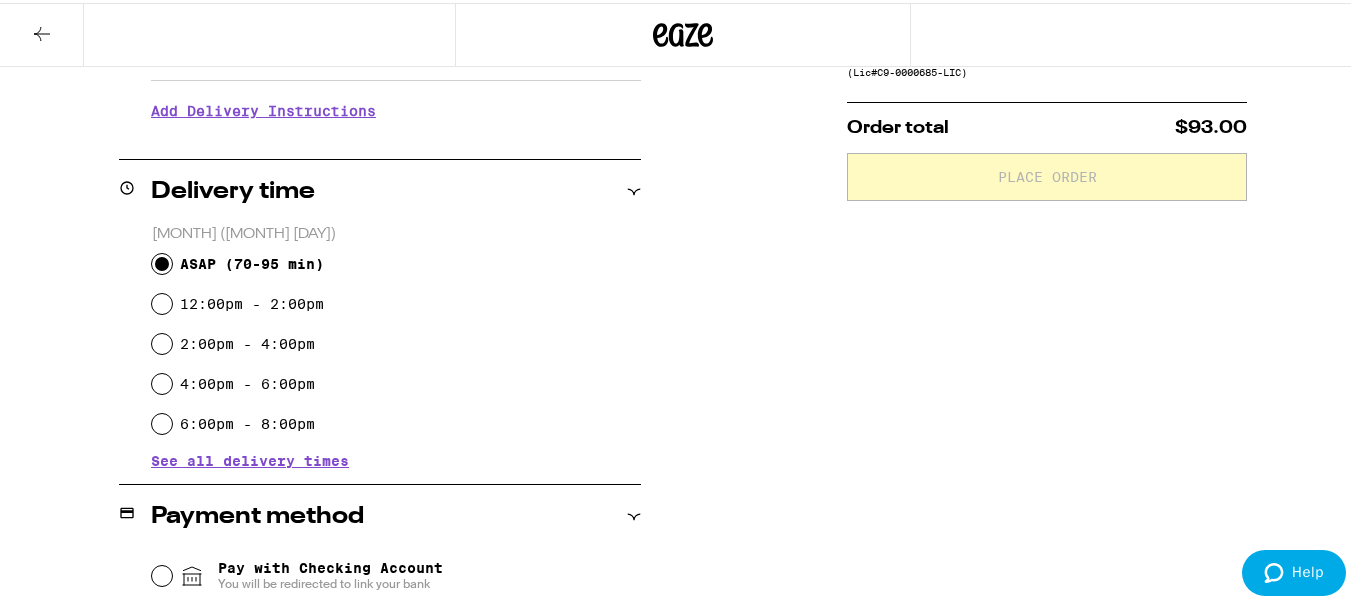 scroll, scrollTop: 0, scrollLeft: 0, axis: both 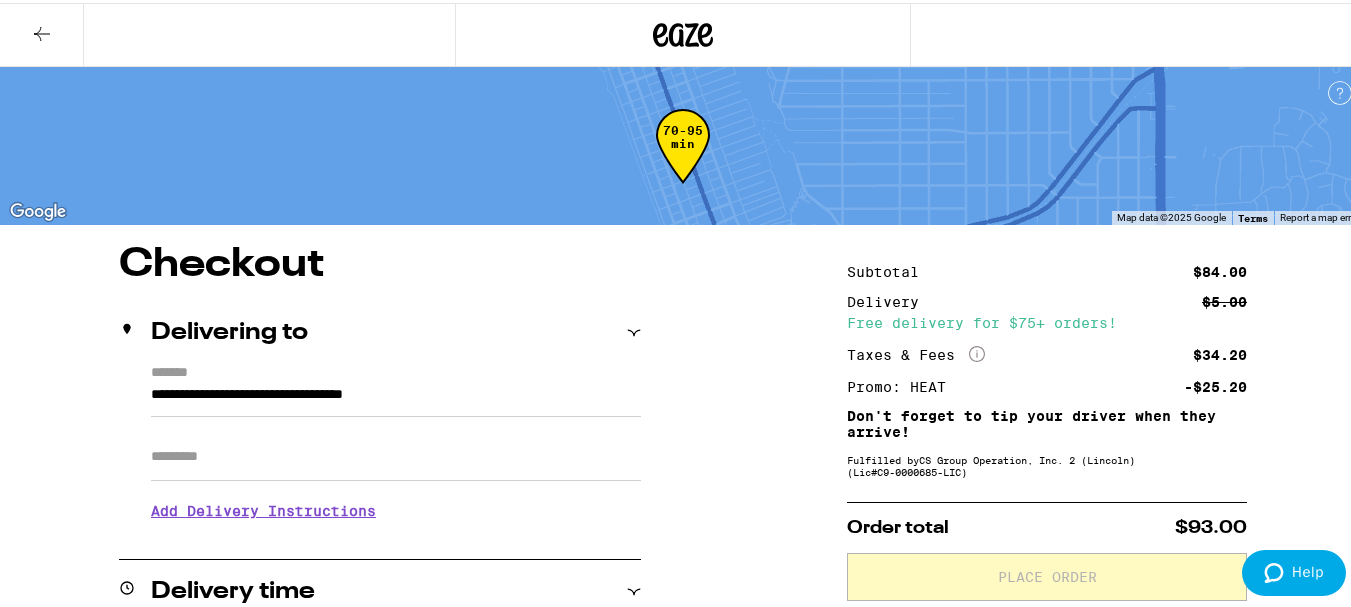 click 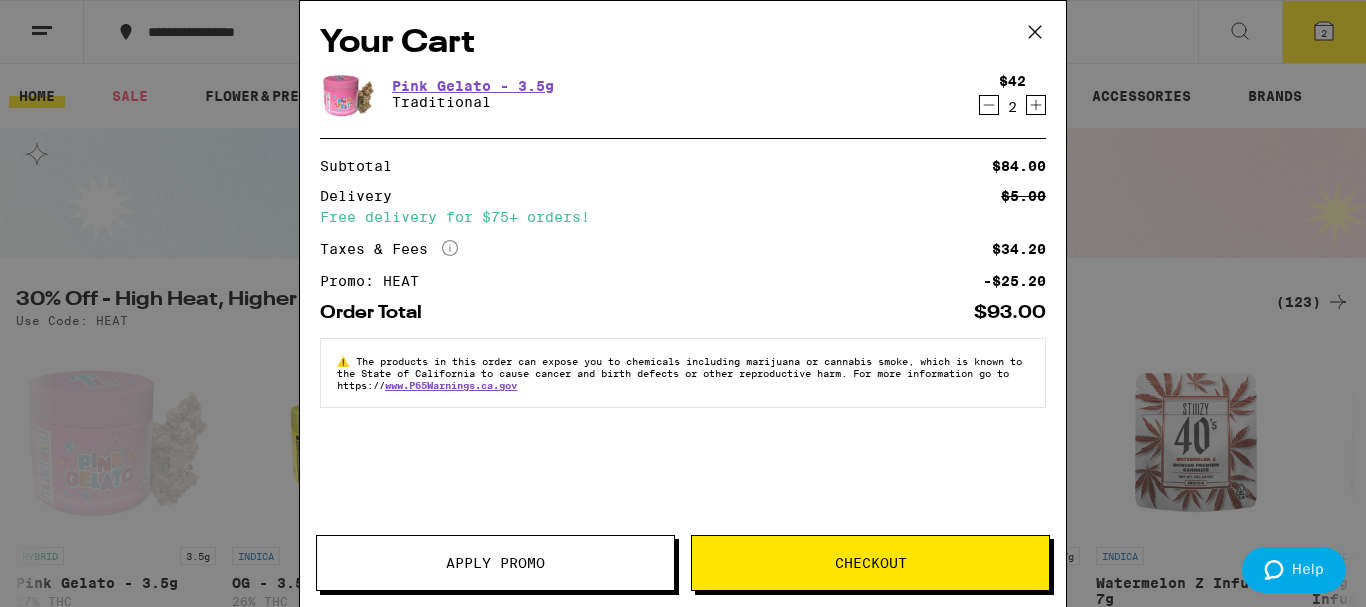 click 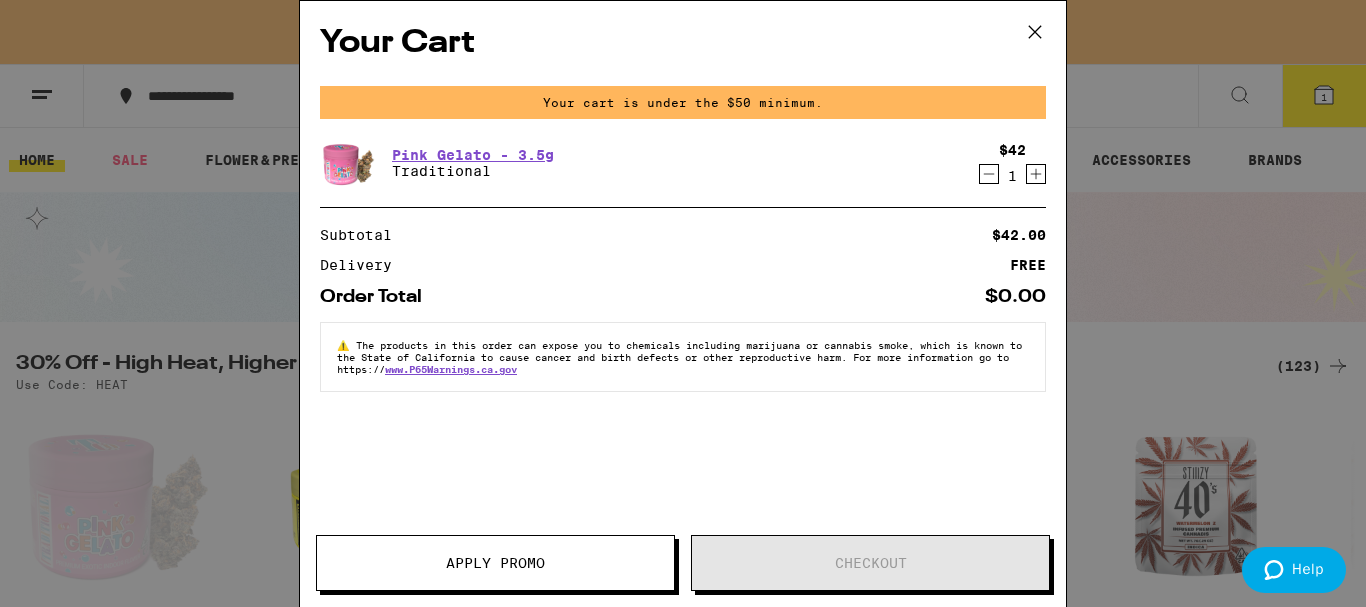 click on "Your cart is under the $50 minimum." at bounding box center [683, 102] 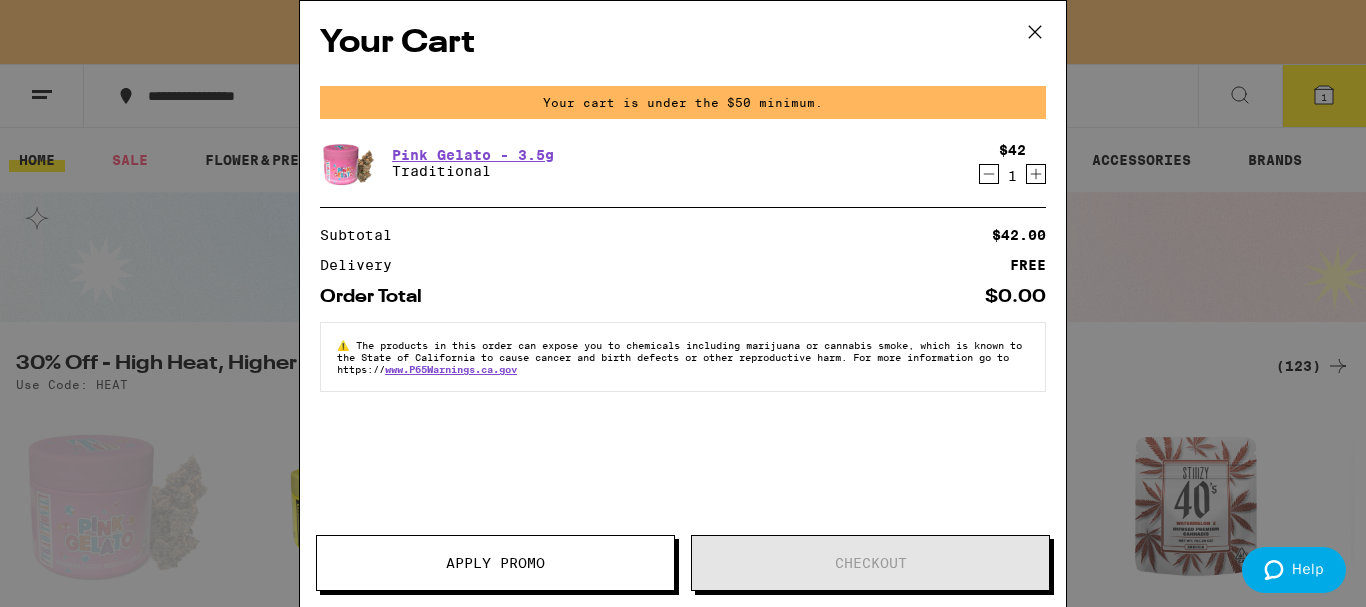 click 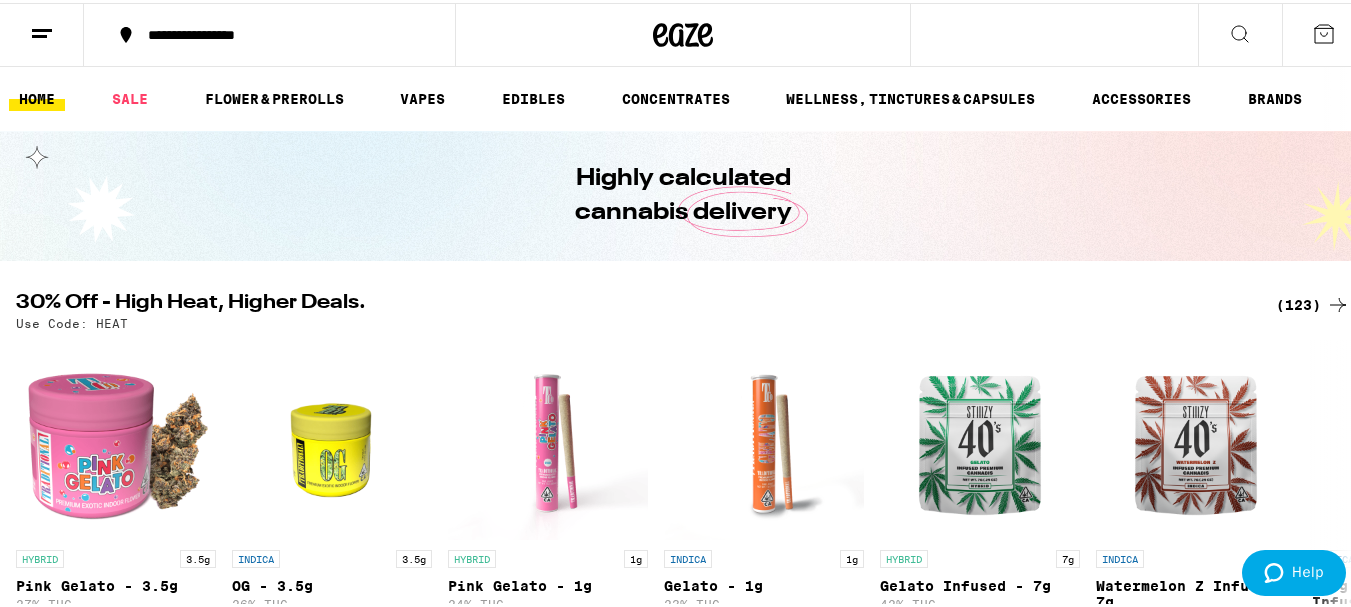scroll, scrollTop: 0, scrollLeft: 0, axis: both 